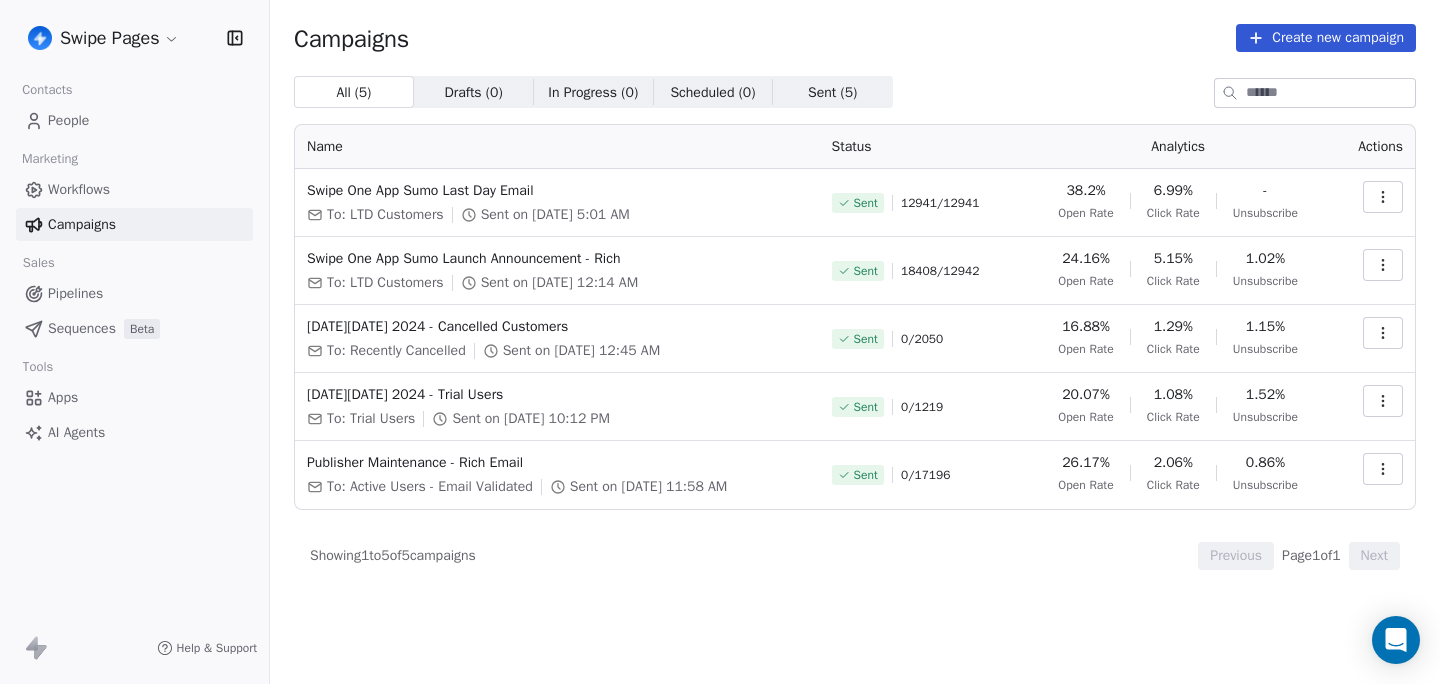 scroll, scrollTop: 0, scrollLeft: 0, axis: both 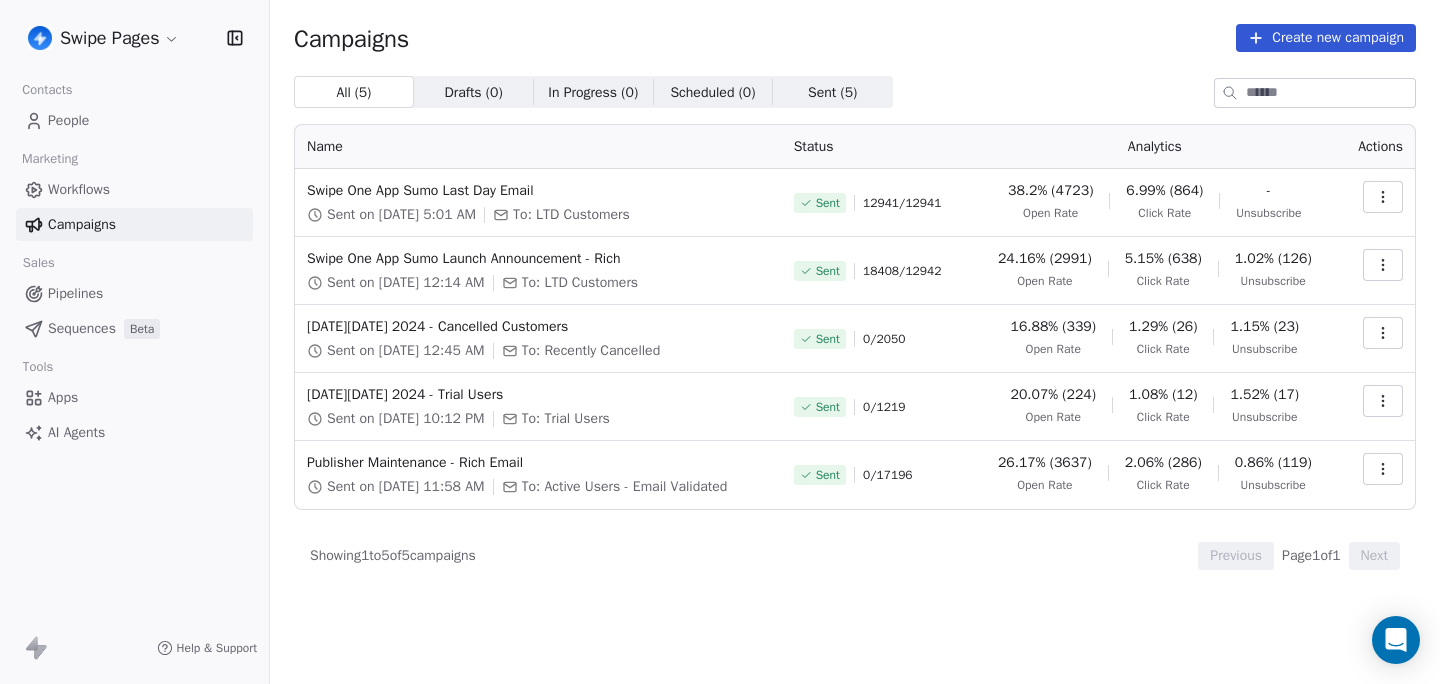 click on "Swipe Pages Contacts People Marketing Workflows Campaigns Sales Pipelines Sequences Beta Tools Apps AI Agents Help & Support Campaigns  Create new campaign All ( 5 ) All ( 5 ) Drafts ( 0 ) Drafts ( 0 ) In Progress ( 0 ) In Progress ( 0 ) Scheduled ( 0 ) Scheduled ( 0 ) Sent ( 5 ) Sent ( 5 ) Name Status Analytics Actions Swipe One App Sumo Last Day Email Sent on [DATE] 5:01 AM To: LTD Customers  Sent 12941 / 12941 38.2% (4723) Open Rate 6.99% (864) Click Rate - Unsubscribe Swipe One App Sumo Launch Announcement - Rich Sent on [DATE] 12:14 AM To: LTD Customers  Sent 18408 / 12942 24.16% (2991) Open Rate 5.15% (638) Click Rate 1.02% (126) Unsubscribe [DATE][DATE] 2024 - Cancelled Customers Sent on [DATE] 12:45 AM To: Recently Cancelled  Sent 0 / 2050 16.88% (339) Open Rate 1.29% (26) Click Rate 1.15% (23) Unsubscribe [DATE][DATE] 2024 - Trial Users Sent on [DATE] 10:12 PM To: Trial Users  Sent 0 / 1219 20.07% (224) Open Rate 1.08% (12) Click Rate 1.52% (17) Unsubscribe Sent 0 / 17196" at bounding box center (720, 342) 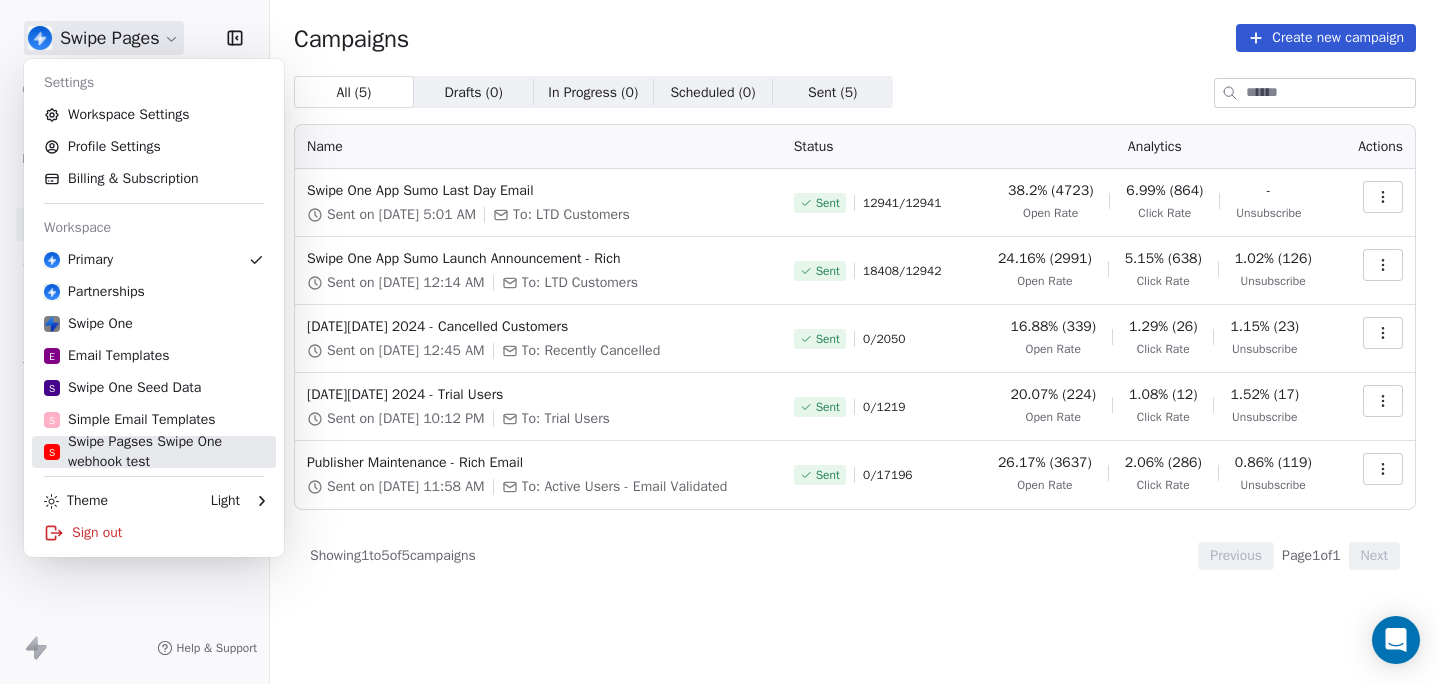 click on "S Swipe Pagses Swipe One webhook test" at bounding box center (154, 452) 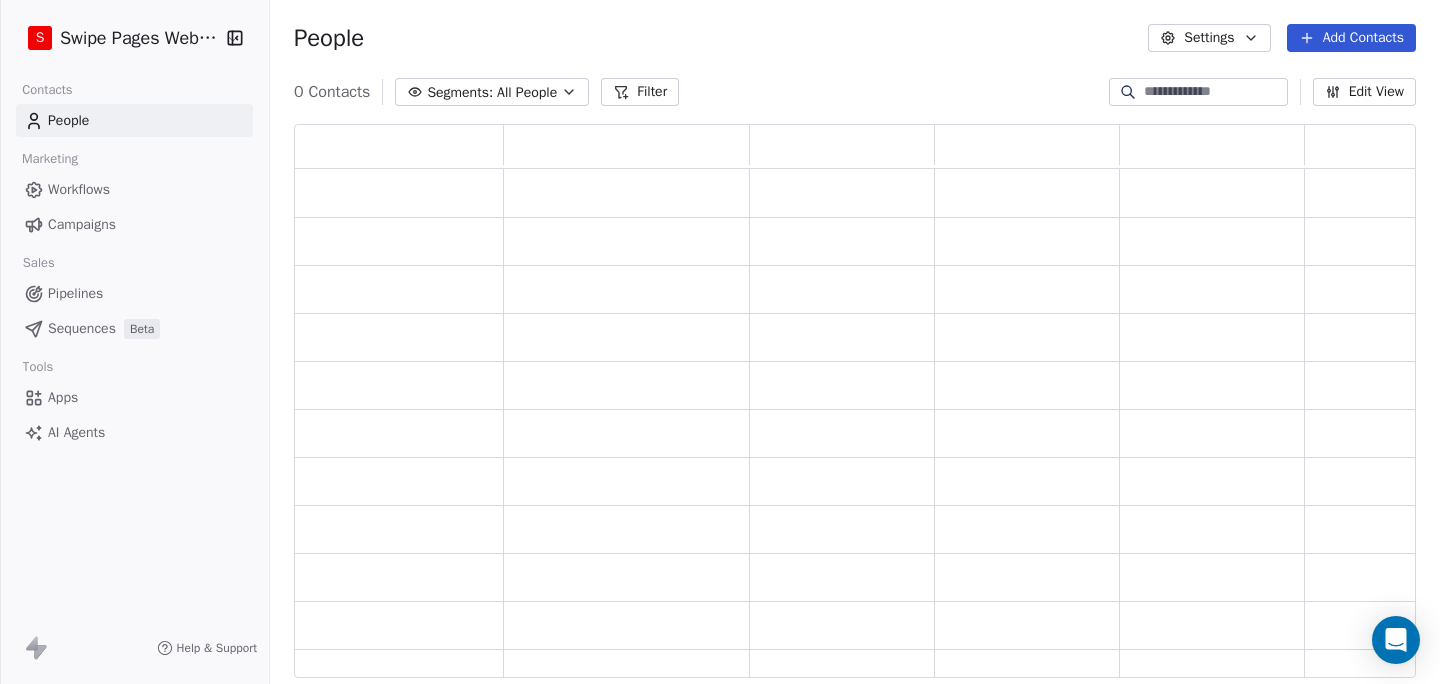 scroll, scrollTop: 1, scrollLeft: 1, axis: both 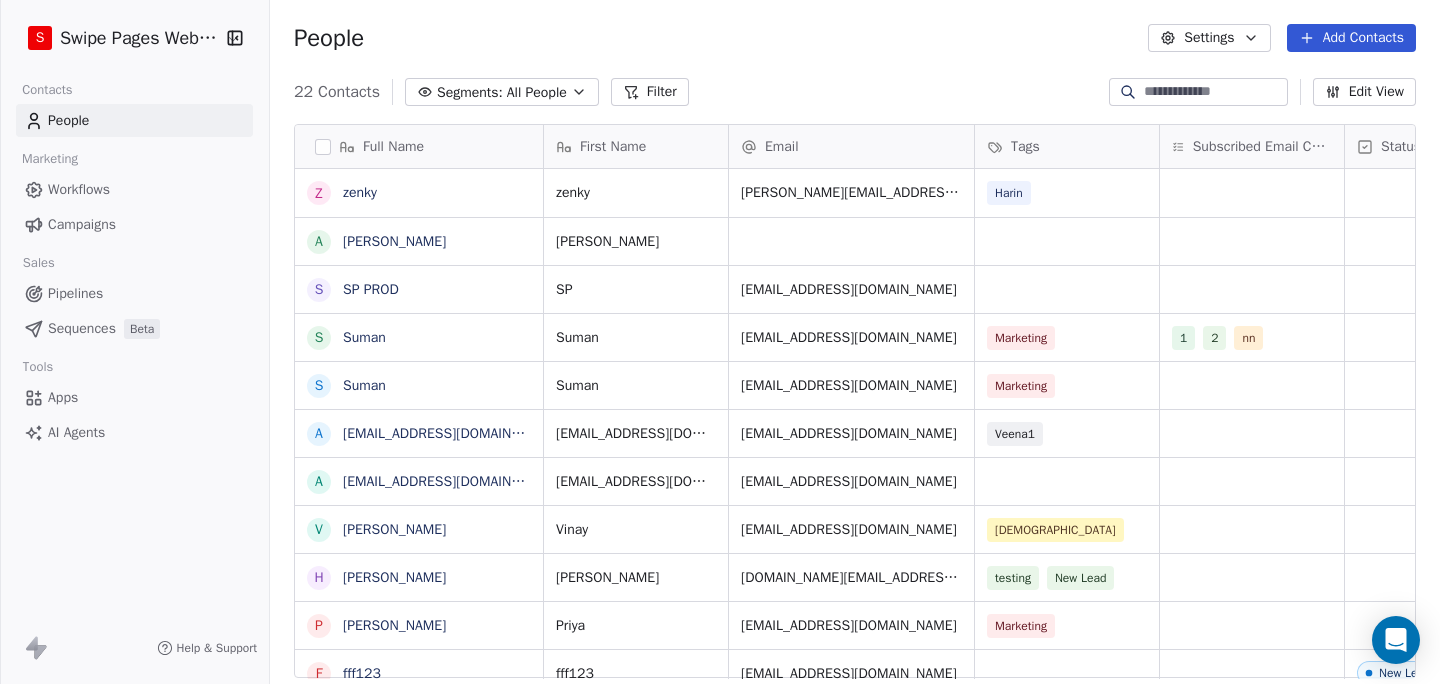 click on "S Swipe Pages Webhook Contacts People Marketing Workflows Campaigns Sales Pipelines Sequences Beta Tools Apps AI Agents Help & Support People Settings  Add Contacts 22 Contacts Segments: All People Filter  Edit View Tag Add to Sequence Full Name z zenky A [PERSON_NAME] S SP PROD S [PERSON_NAME] a [EMAIL_ADDRESS][DOMAIN_NAME] a [EMAIL_ADDRESS][DOMAIN_NAME] V [PERSON_NAME] h [PERSON_NAME] P [PERSON_NAME] f fff123 f fff K [PERSON_NAME] I [PERSON_NAME] H [PERSON_NAME] T Test M [PERSON_NAME] P [PERSON_NAME] T Test 1 h [PERSON_NAME] I Innaya f fff First Name Email Tags Subscribed Email Categories Status zenky [PERSON_NAME][EMAIL_ADDRESS][DOMAIN_NAME] [PERSON_NAME] SP [EMAIL_ADDRESS][DOMAIN_NAME] Suman [EMAIL_ADDRESS][DOMAIN_NAME] Marketing 1 2 nn Suman [EMAIL_ADDRESS][DOMAIN_NAME] Marketing [EMAIL_ADDRESS][DOMAIN_NAME] [EMAIL_ADDRESS][DOMAIN_NAME] Veena1 [EMAIL_ADDRESS][DOMAIN_NAME] [EMAIL_ADDRESS][DOMAIN_NAME] Vinay [EMAIL_ADDRESS][DOMAIN_NAME] [PERSON_NAME] [DOMAIN_NAME][EMAIL_ADDRESS][DOMAIN_NAME] testing New Lead [PERSON_NAME] [PERSON_NAME][EMAIL_ADDRESS][DOMAIN_NAME] Marketing fff123 [EMAIL_ADDRESS][DOMAIN_NAME] New Lead fff [EMAIL_ADDRESS][DOMAIN_NAME] [PERSON_NAME] [DOMAIN_NAME][EMAIL_ADDRESS][DOMAIN_NAME] Test form Innaya [EMAIL_ADDRESS][DOMAIN_NAME] [PERSON_NAME] Test" at bounding box center (720, 342) 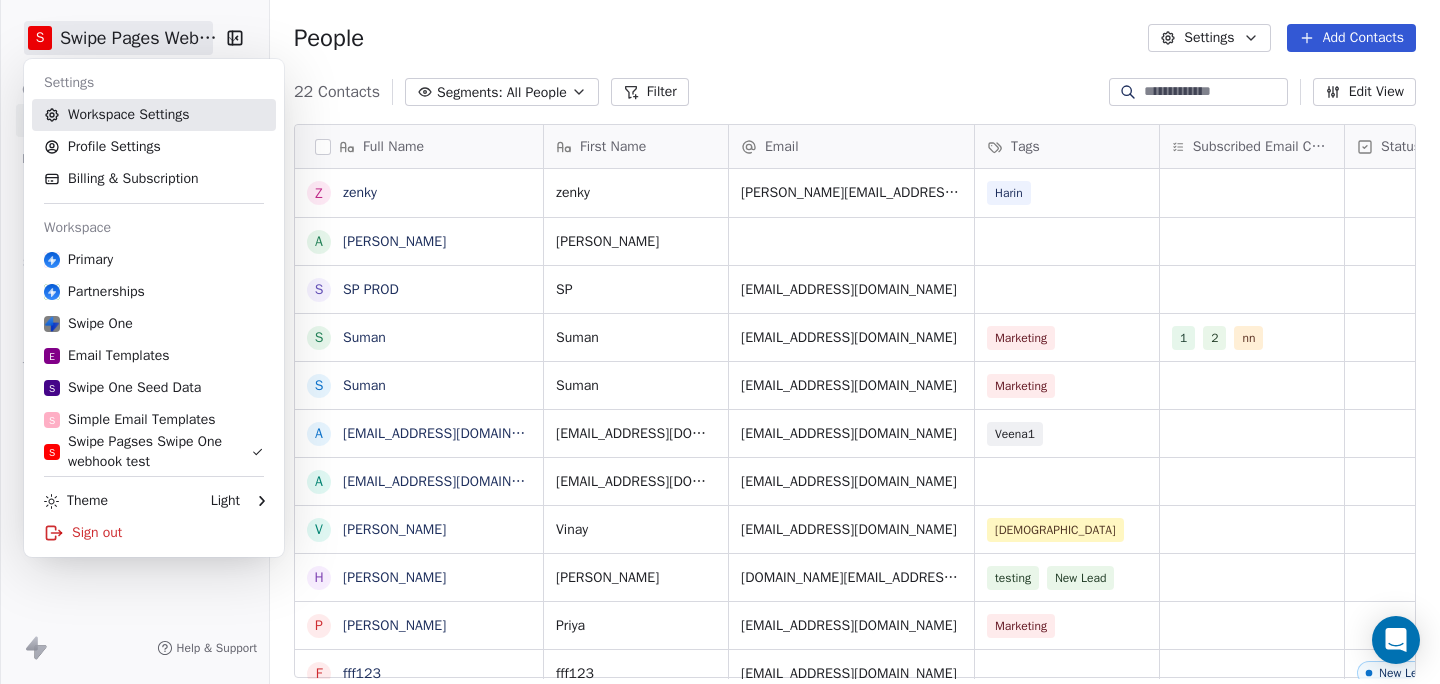 click on "S Swipe Pages Webhook Contacts People Marketing Workflows Campaigns Sales Pipelines Sequences Beta Tools Apps AI Agents Help & Support People Settings  Add Contacts 22 Contacts Segments: All People Filter  Edit View Tag Add to Sequence Full Name z zenky A [PERSON_NAME] S SP PROD S [PERSON_NAME] a [EMAIL_ADDRESS][DOMAIN_NAME] a [EMAIL_ADDRESS][DOMAIN_NAME] V [PERSON_NAME] h [PERSON_NAME] P [PERSON_NAME] f fff123 f fff K [PERSON_NAME] I [PERSON_NAME] H [PERSON_NAME] T Test M [PERSON_NAME] P [PERSON_NAME] T Test 1 h [PERSON_NAME] I Innaya f fff First Name Email Tags Subscribed Email Categories Status zenky [PERSON_NAME][EMAIL_ADDRESS][DOMAIN_NAME] [PERSON_NAME] SP [EMAIL_ADDRESS][DOMAIN_NAME] Suman [EMAIL_ADDRESS][DOMAIN_NAME] Marketing 1 2 nn Suman [EMAIL_ADDRESS][DOMAIN_NAME] Marketing [EMAIL_ADDRESS][DOMAIN_NAME] [EMAIL_ADDRESS][DOMAIN_NAME] Veena1 [EMAIL_ADDRESS][DOMAIN_NAME] [EMAIL_ADDRESS][DOMAIN_NAME] Vinay [EMAIL_ADDRESS][DOMAIN_NAME] [PERSON_NAME] [DOMAIN_NAME][EMAIL_ADDRESS][DOMAIN_NAME] testing New Lead [PERSON_NAME] [PERSON_NAME][EMAIL_ADDRESS][DOMAIN_NAME] Marketing fff123 [EMAIL_ADDRESS][DOMAIN_NAME] New Lead fff [EMAIL_ADDRESS][DOMAIN_NAME] [PERSON_NAME] [DOMAIN_NAME][EMAIL_ADDRESS][DOMAIN_NAME] Test form Innaya [EMAIL_ADDRESS][DOMAIN_NAME] [PERSON_NAME] Test" at bounding box center [720, 342] 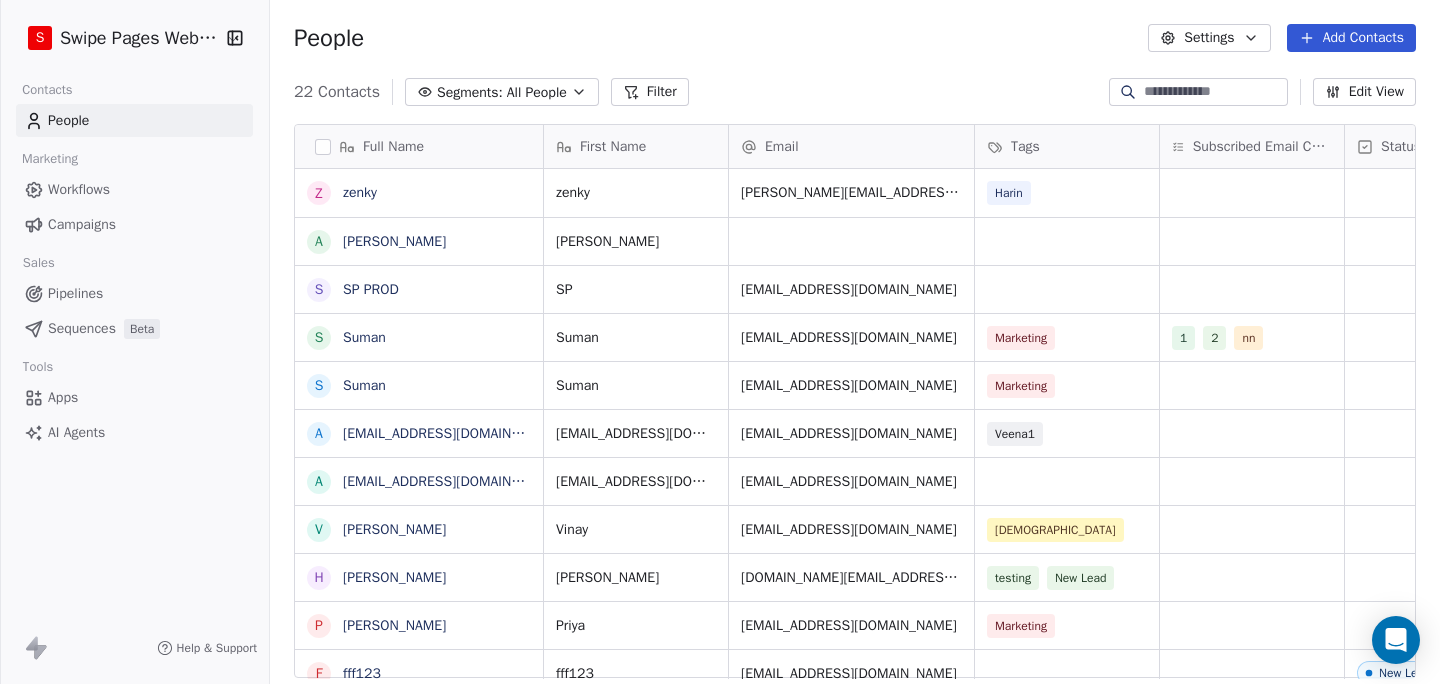 click on "Campaigns" at bounding box center [134, 224] 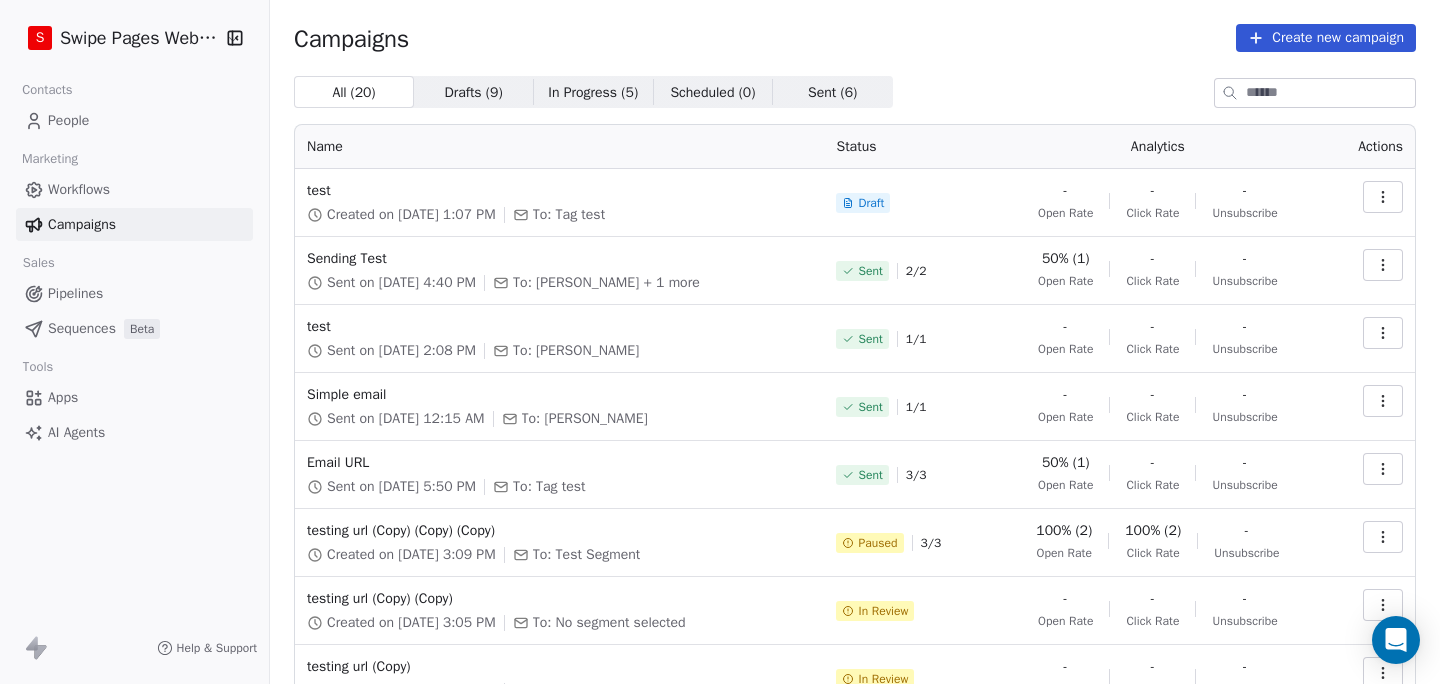 click on "Sent ( 6 ) Sent ( 6 )" at bounding box center [833, 92] 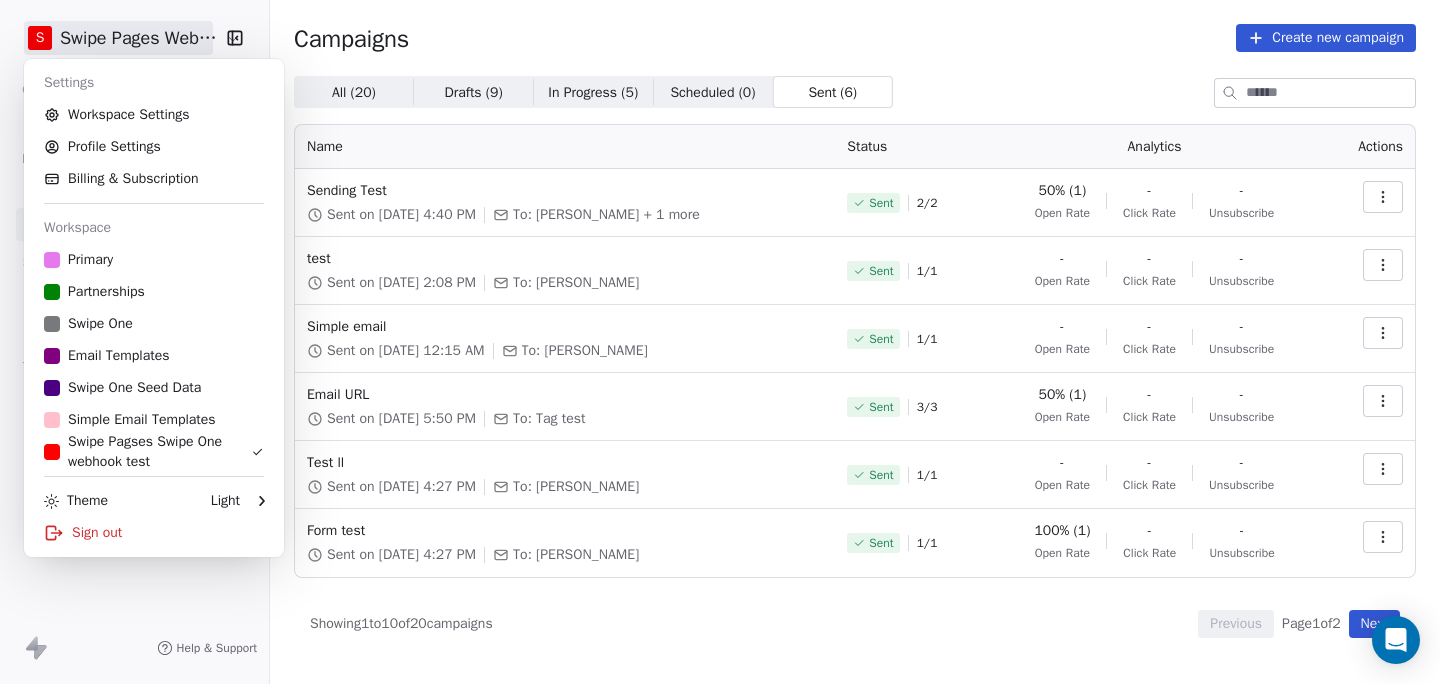 click on "S Swipe Pages Webhook Contacts People Marketing Workflows Campaigns Sales Pipelines Sequences Beta Tools Apps AI Agents Help & Support Campaigns  Create new campaign All ( 20 ) All ( 20 ) Drafts ( 9 ) Drafts ( 9 ) In Progress ( 5 ) In Progress ( 5 ) Scheduled ( 0 ) Scheduled ( 0 ) Sent ( 6 ) Sent ( 6 ) Name Status Analytics Actions Sending Test Sent on [DATE] 4:40 PM To: [PERSON_NAME] + 1 more Sent 2 / 2 50% (1) Open Rate - Click Rate - Unsubscribe test Sent on [DATE] 2:08 PM To: [PERSON_NAME]  Sent 1 / 1 - Open Rate - Click Rate - Unsubscribe Simple email Sent on [DATE] 12:15 AM To: [PERSON_NAME]  Sent 1 / 1 - Open Rate - Click Rate - Unsubscribe Email URL Sent on [DATE] 5:50 PM To: Tag test  Sent 3 / 3 50% (1) Open Rate - Click Rate - Unsubscribe Test ll Sent on [DATE] 4:27 PM To: [PERSON_NAME]  Sent 1 / 1 - Open Rate - Click Rate - Unsubscribe Form test Sent on [DATE] 4:27 PM To: [PERSON_NAME]  Sent 1 / 1 100% (1) Open Rate - Click Rate - Unsubscribe Showing  1  to  10  of  20  campaigns" at bounding box center (720, 342) 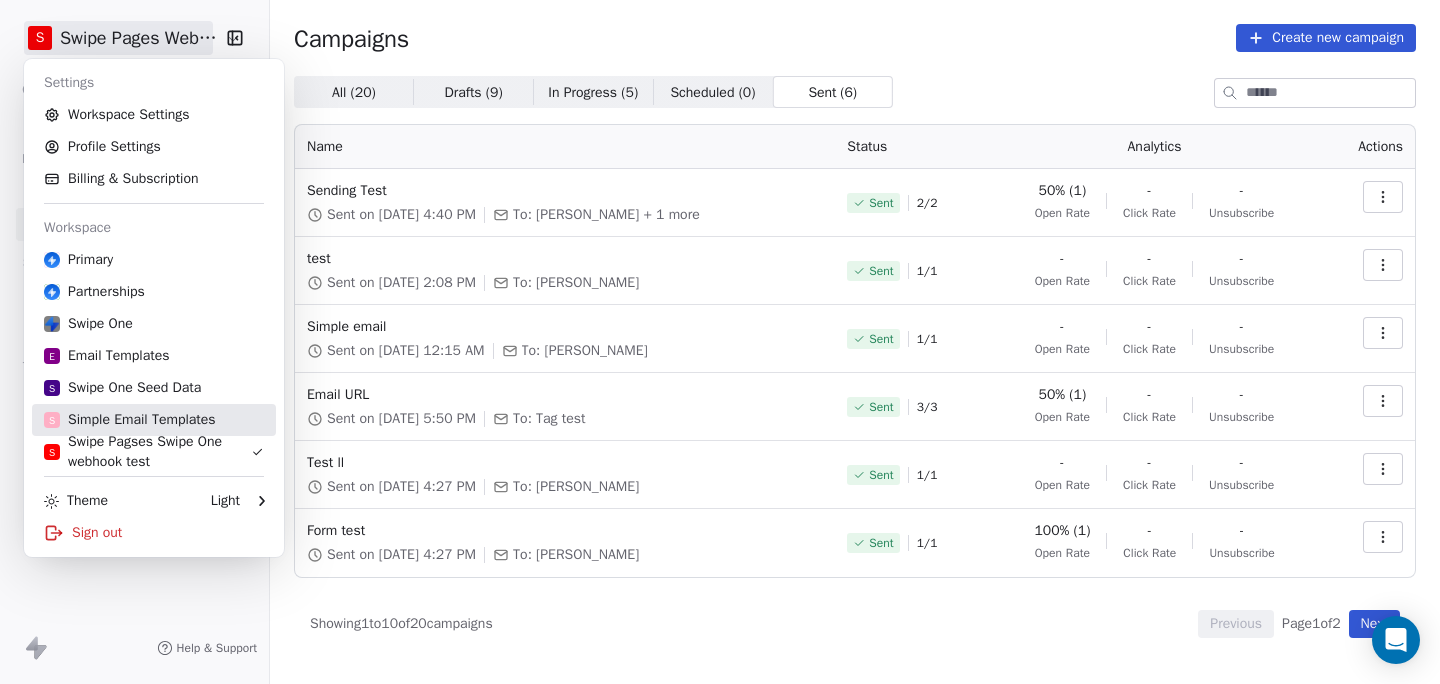 click on "S Simple Email Templates" at bounding box center (130, 420) 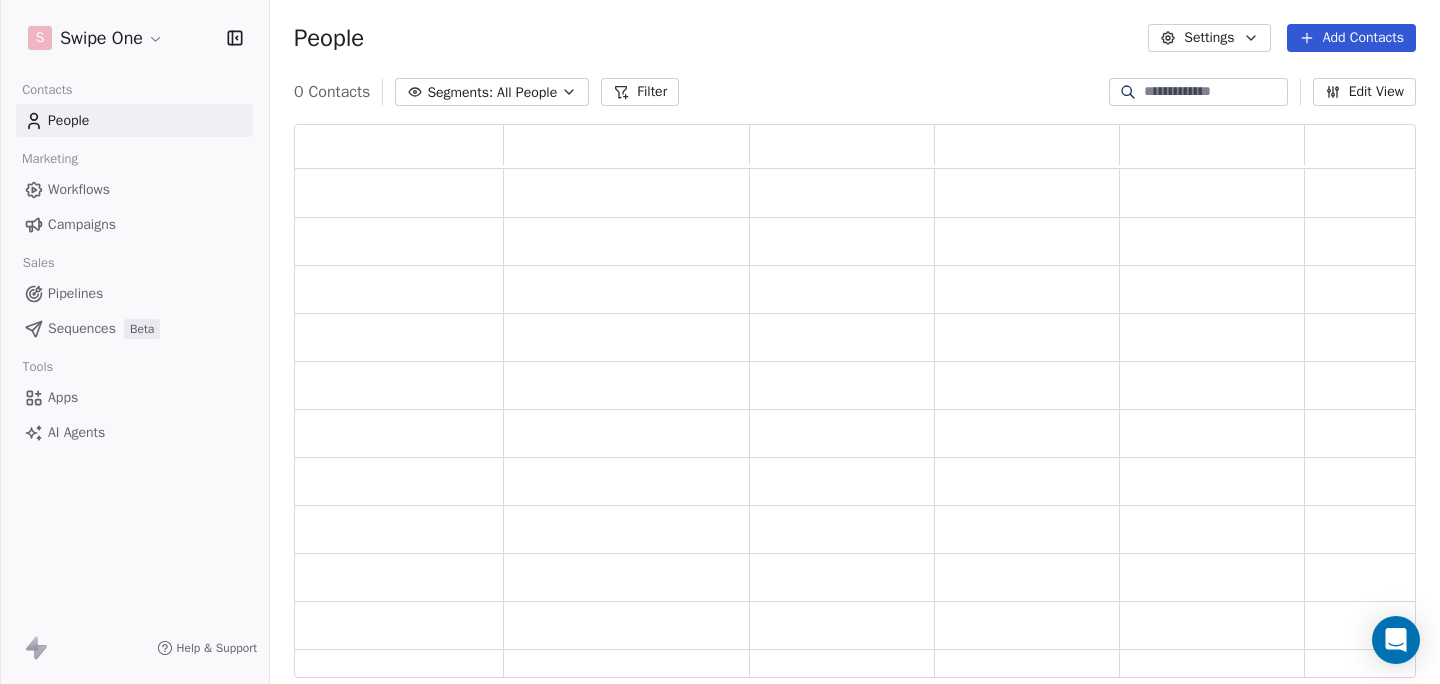 scroll, scrollTop: 1, scrollLeft: 1, axis: both 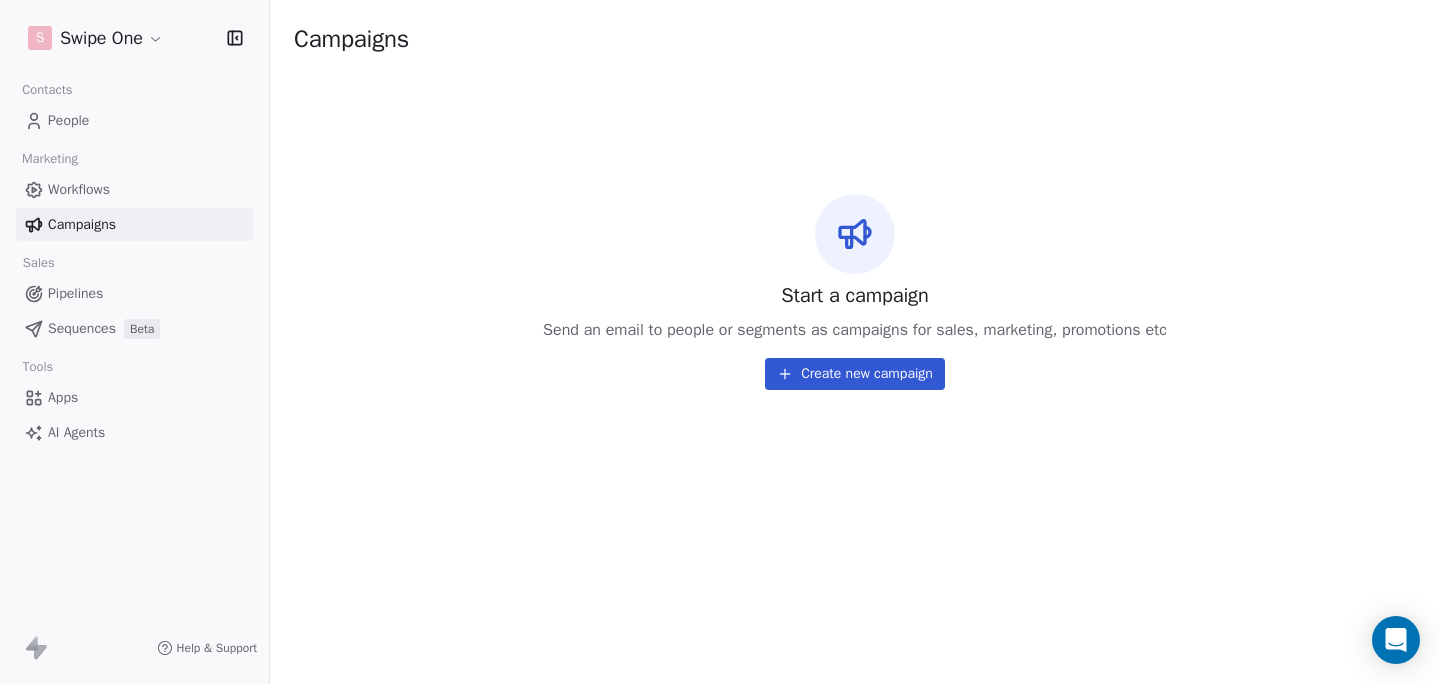click on "S Swipe One Contacts People Marketing Workflows Campaigns Sales Pipelines Sequences Beta Tools Apps AI Agents Help & Support Campaigns Start a campaign Send an email to people or segments as campaigns for sales, marketing, promotions etc  Create new campaign" at bounding box center [720, 342] 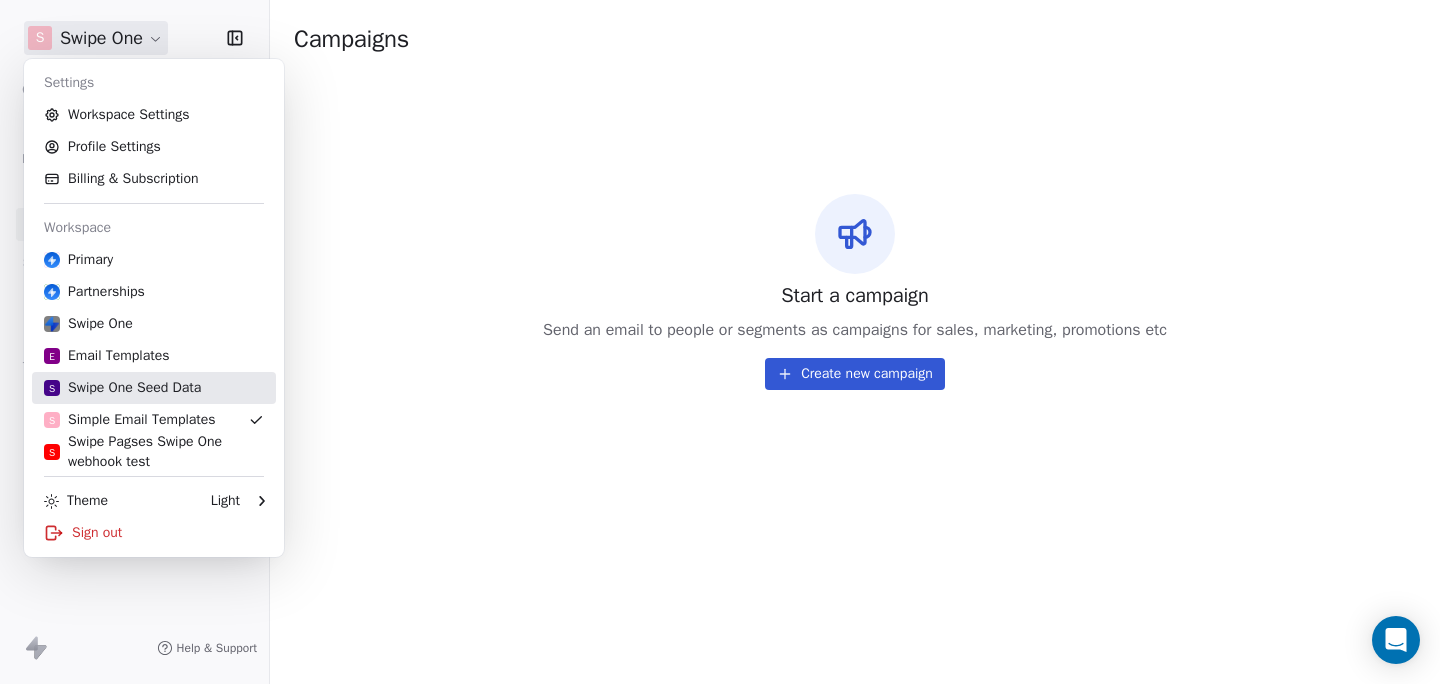 click on "S Swipe One Seed Data" at bounding box center (122, 388) 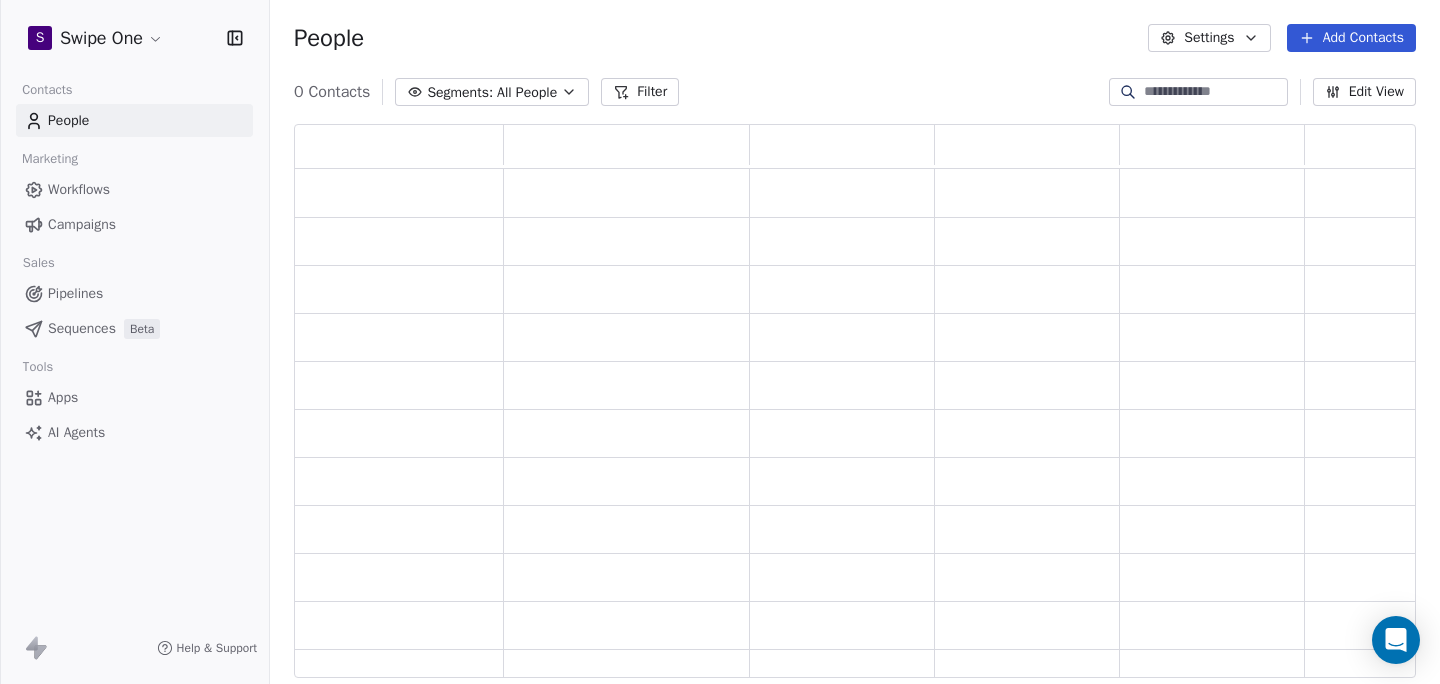 scroll, scrollTop: 1, scrollLeft: 1, axis: both 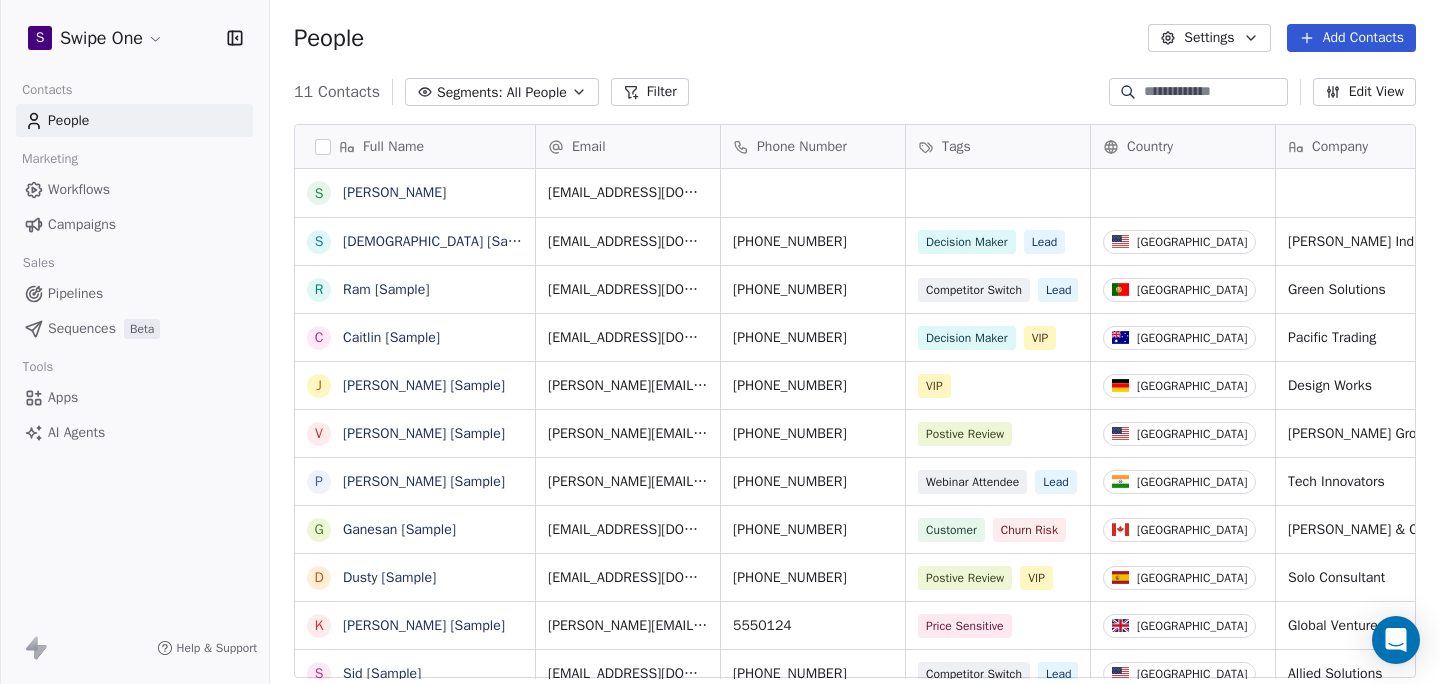 click on "Campaigns" at bounding box center (82, 224) 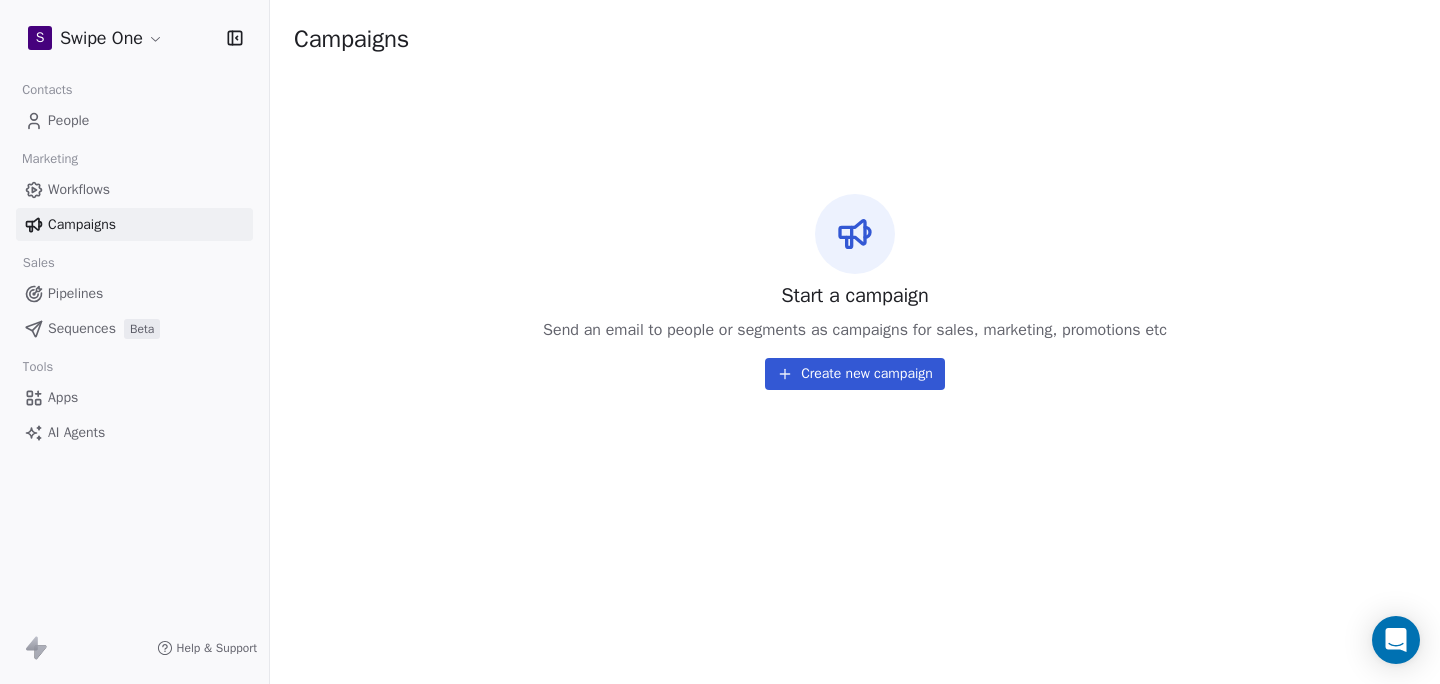 click on "S Swipe One Contacts People Marketing Workflows Campaigns Sales Pipelines Sequences Beta Tools Apps AI Agents Help & Support Campaigns Start a campaign Send an email to people or segments as campaigns for sales, marketing, promotions etc  Create new campaign" at bounding box center [720, 342] 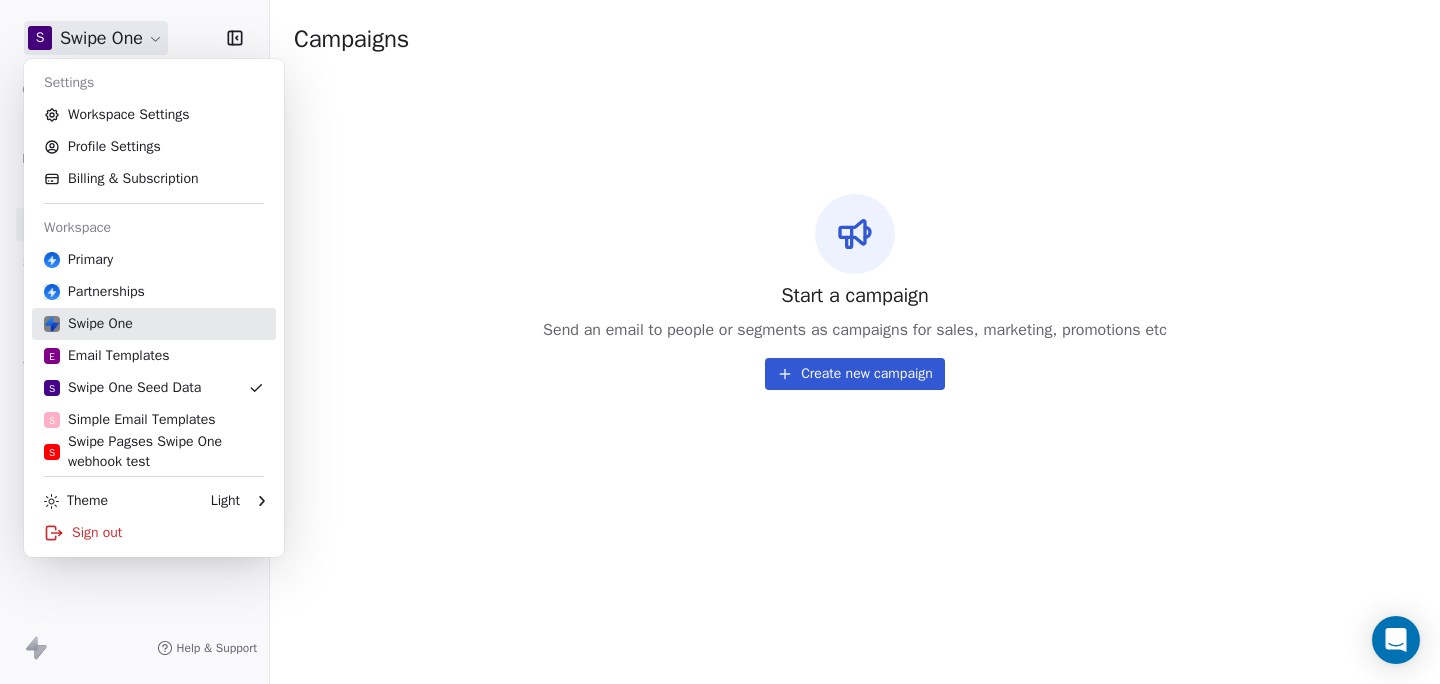 click on "Swipe One" at bounding box center (88, 324) 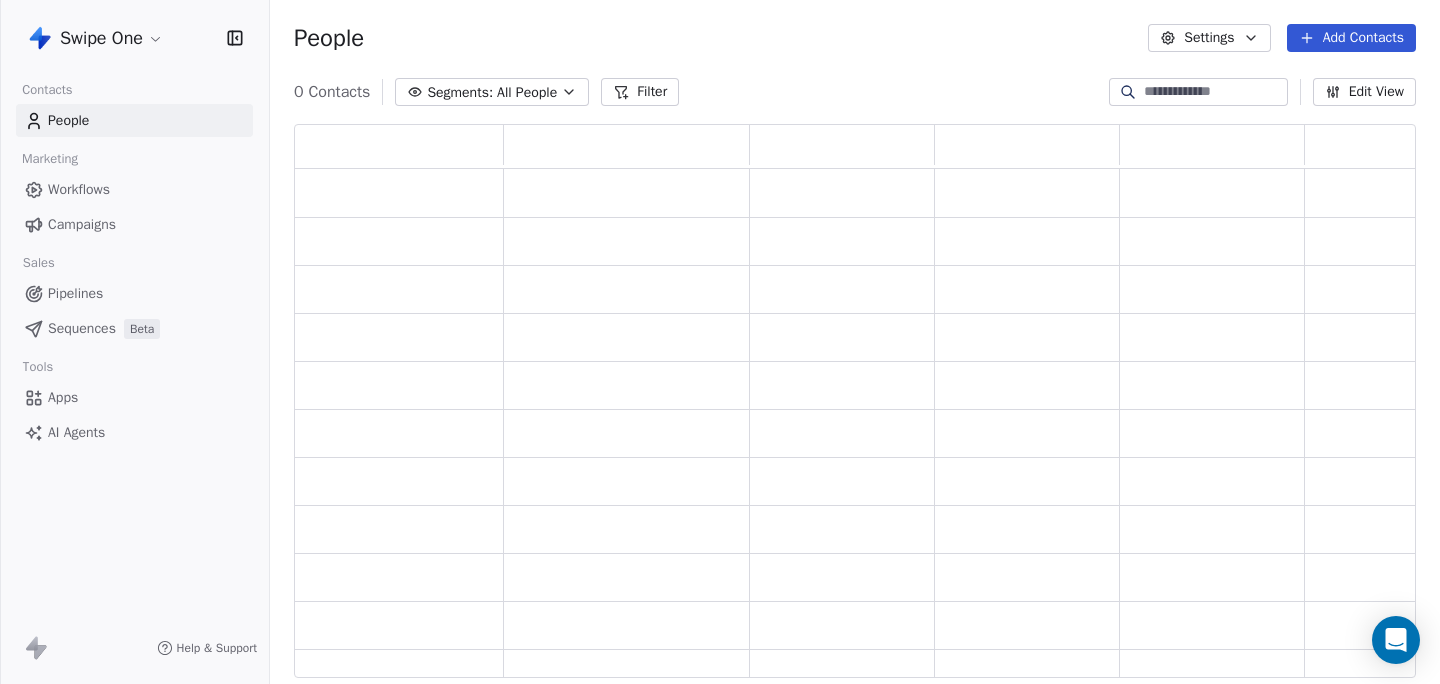 scroll, scrollTop: 1, scrollLeft: 1, axis: both 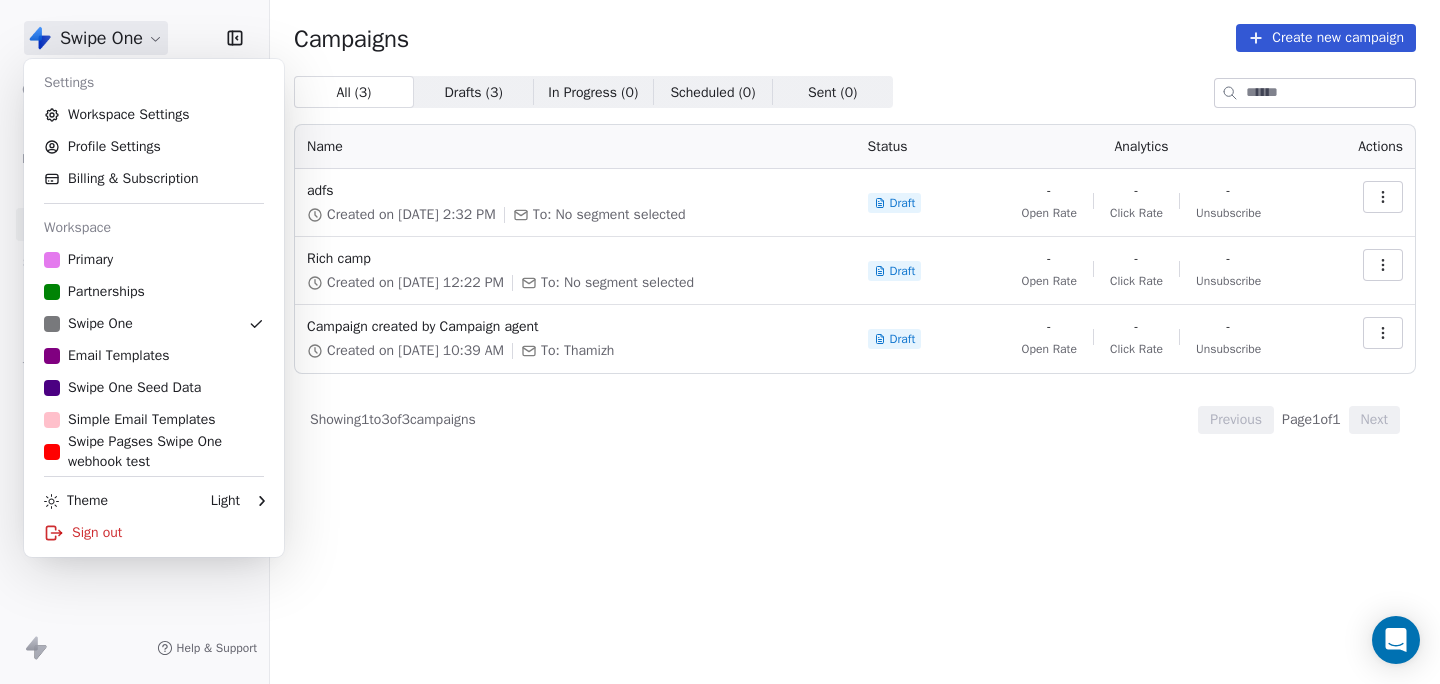 click on "Swipe One Contacts People Marketing Workflows Campaigns Sales Pipelines Sequences Beta Tools Apps AI Agents Help & Support Campaigns  Create new campaign All ( 3 ) All ( 3 ) Drafts ( 3 ) Drafts ( 3 ) In Progress ( 0 ) In Progress ( 0 ) Scheduled ( 0 ) Scheduled ( 0 ) Sent ( 0 ) Sent ( 0 ) Name Status Analytics Actions adfs Created on [DATE] 2:32 PM To: No segment selected Draft - Open Rate - Click Rate - Unsubscribe Rich camp Created on [DATE] 12:22 PM To: No segment selected Draft - Open Rate - Click Rate - Unsubscribe Campaign created by Campaign agent Created on [DATE] 10:39 AM To: Thamizh  Draft - Open Rate - Click Rate - Unsubscribe Showing  1  to  3  of  3  campaigns Previous Page  1  of  1 Next
Settings Workspace Settings Profile Settings Billing & Subscription   Workspace Primary Partnerships Swipe One Email Templates Swipe One Seed Data Simple Email Templates Swipe Pagses Swipe One webhook test Theme Light Sign out" at bounding box center [720, 342] 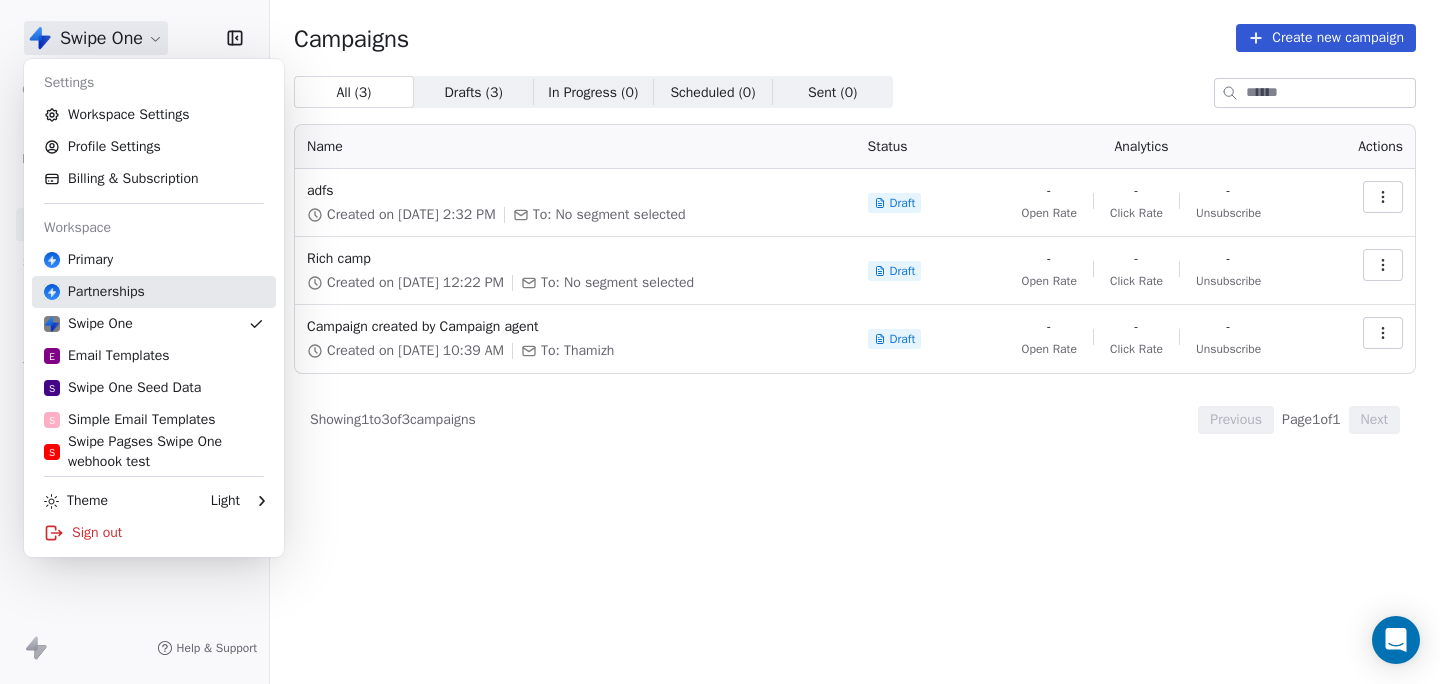 click on "Partnerships" at bounding box center [94, 292] 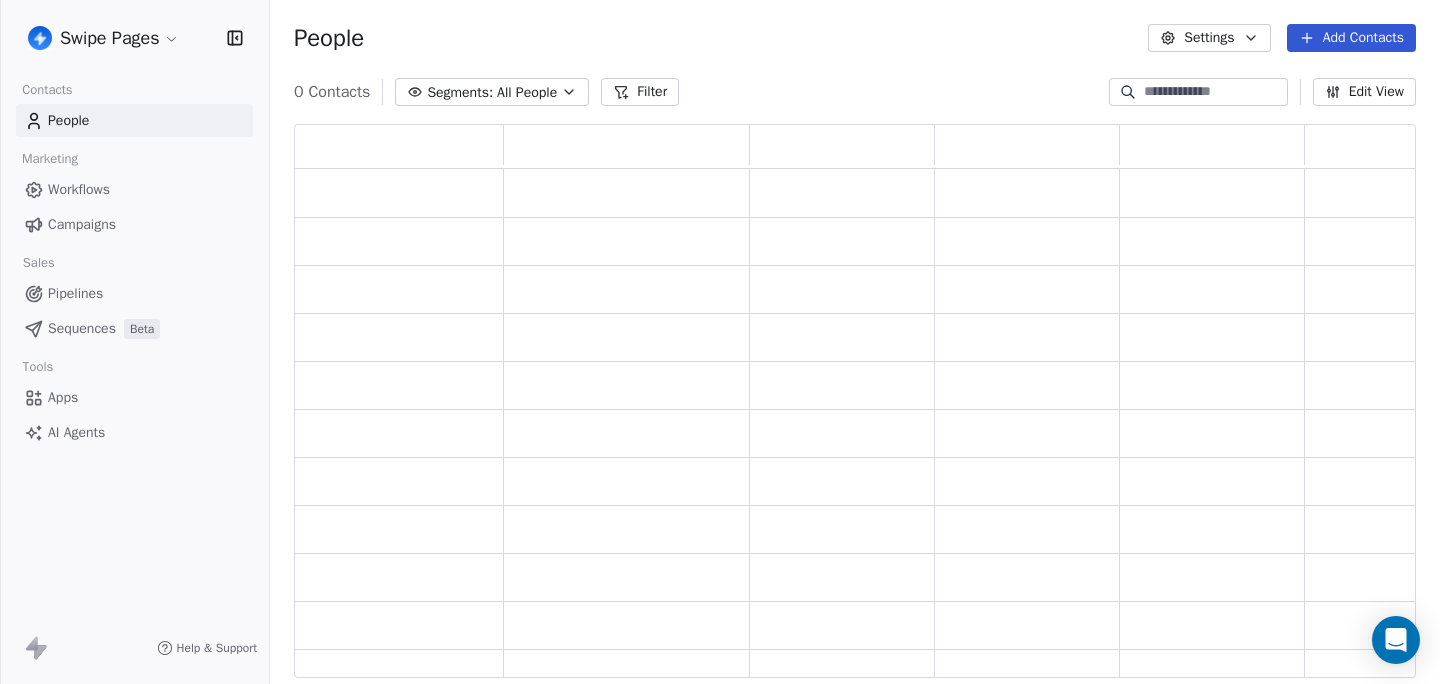scroll, scrollTop: 1, scrollLeft: 1, axis: both 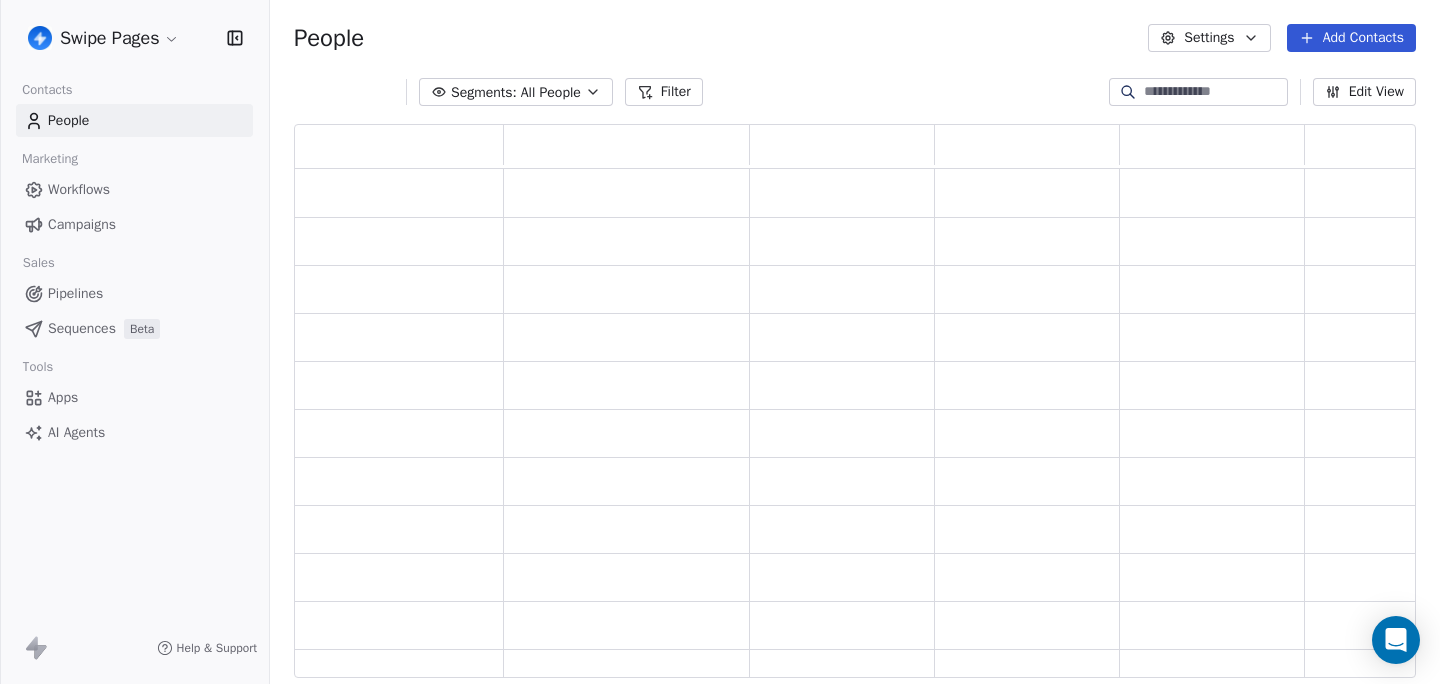 click on "Campaigns" at bounding box center [82, 224] 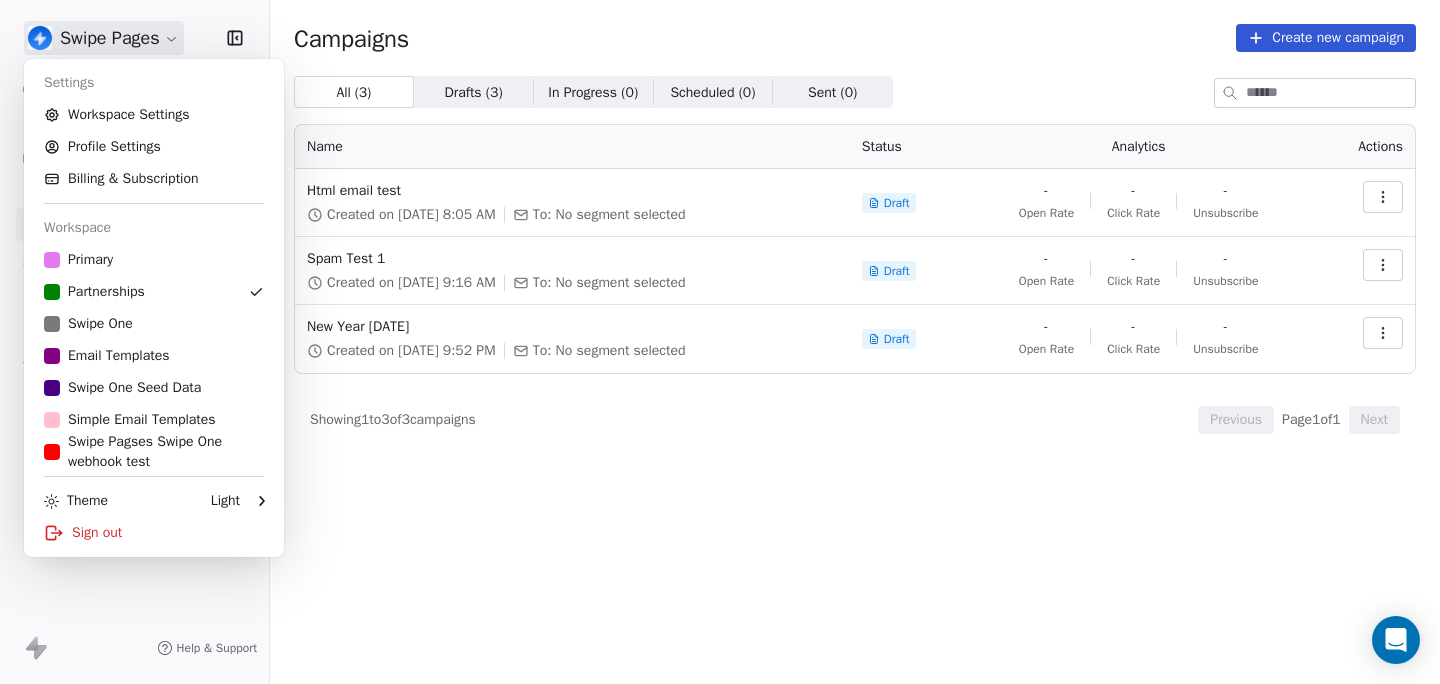click on "Swipe Pages Contacts People Marketing Workflows Campaigns Sales Pipelines Sequences Beta Tools Apps AI Agents Help & Support Campaigns  Create new campaign All ( 3 ) All ( 3 ) Drafts ( 3 ) Drafts ( 3 ) In Progress ( 0 ) In Progress ( 0 ) Scheduled ( 0 ) Scheduled ( 0 ) Sent ( 0 ) Sent ( 0 ) Name Status Analytics Actions Html email test Created on [DATE] 8:05 AM To: No segment selected Draft - Open Rate - Click Rate - Unsubscribe Spam Test 1 Created on [DATE] 9:16 AM To: No segment selected Draft - Open Rate - Click Rate - Unsubscribe New Year [DATE] Created on [DATE] 9:52 PM To: No segment selected Draft - Open Rate - Click Rate - Unsubscribe Showing  1  to  3  of  3  campaigns Previous Page  1  of  1 Next
Settings Workspace Settings Profile Settings Billing & Subscription   Workspace Primary Partnerships Swipe One Email Templates Swipe One Seed Data Simple Email Templates Swipe Pagses Swipe One webhook test Theme Light Sign out" at bounding box center [720, 342] 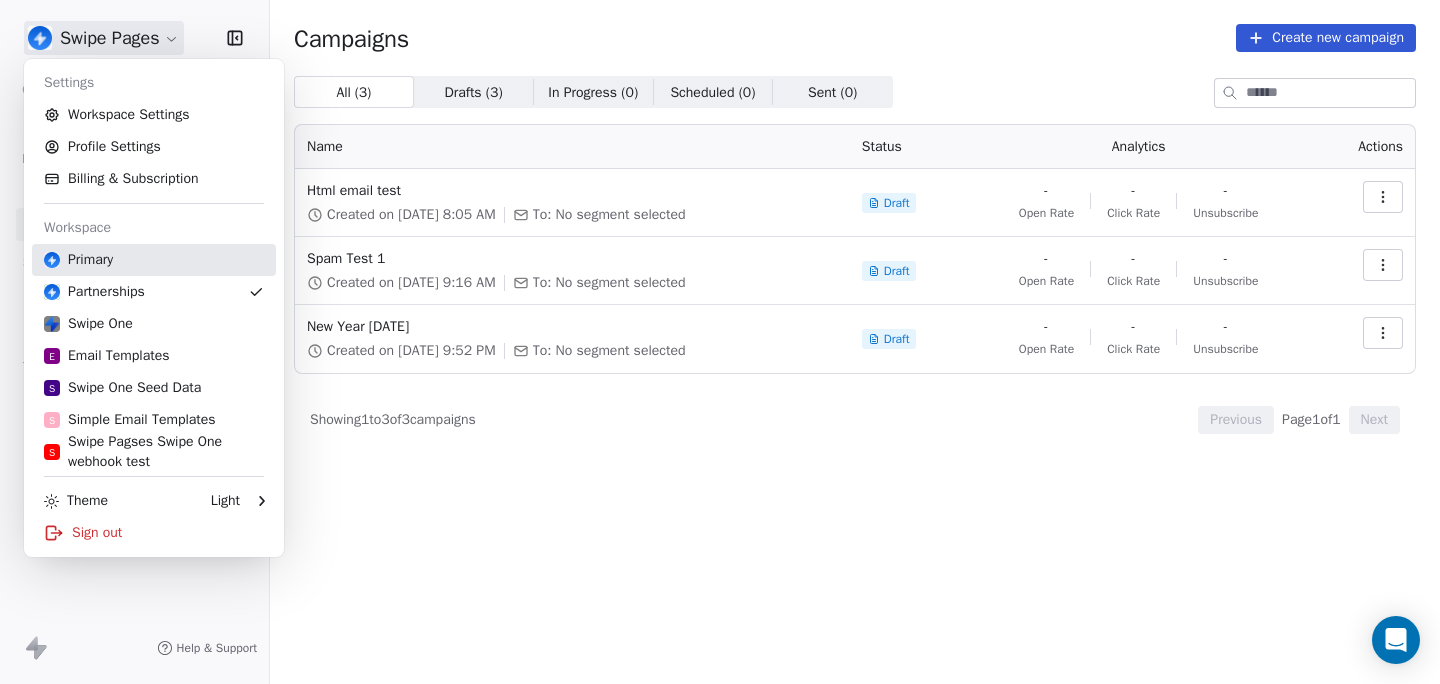 click on "Primary" at bounding box center [78, 260] 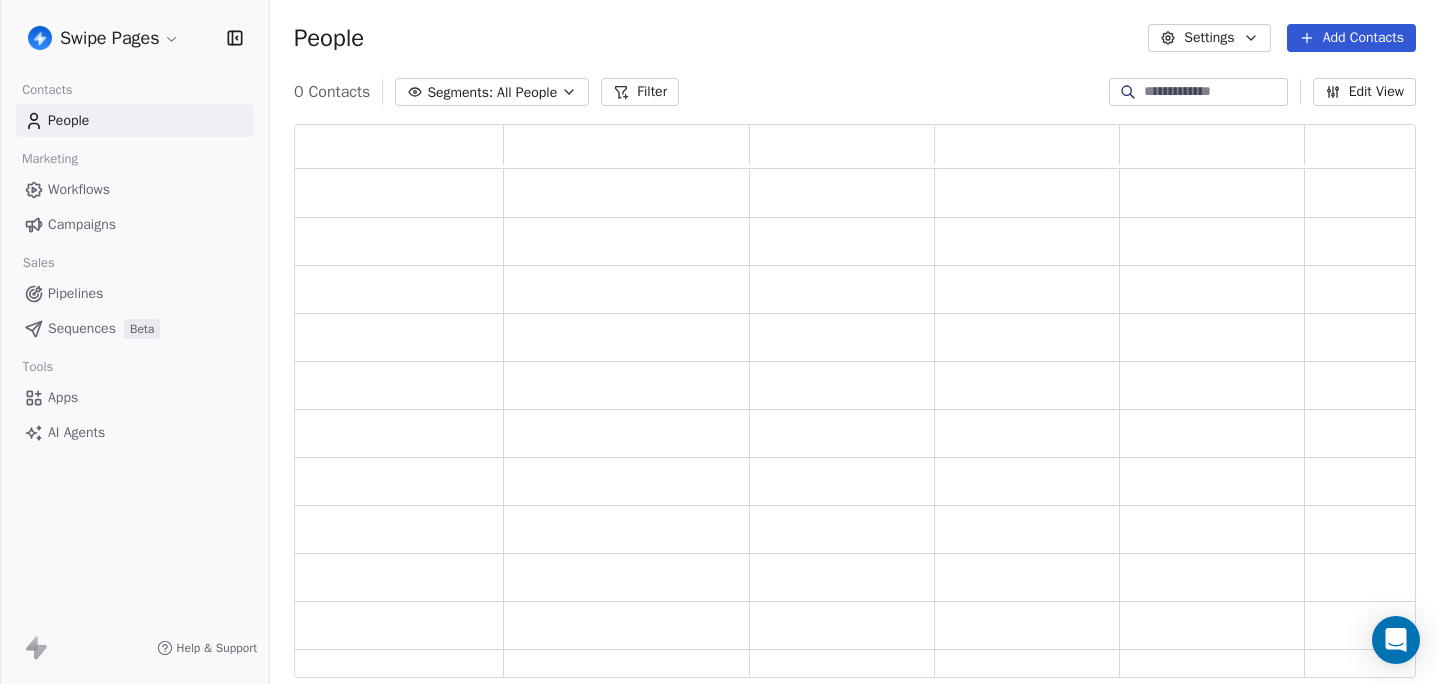 scroll, scrollTop: 1, scrollLeft: 1, axis: both 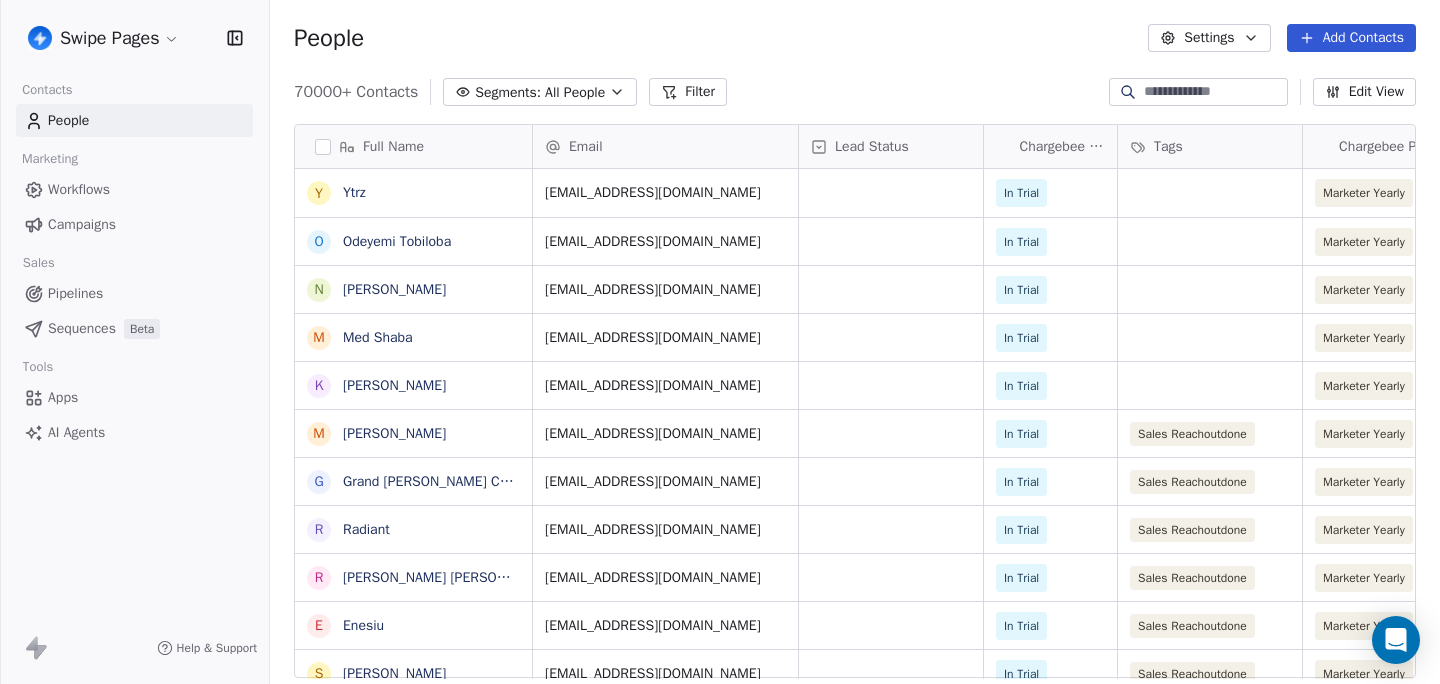 click on "Campaigns" at bounding box center [82, 224] 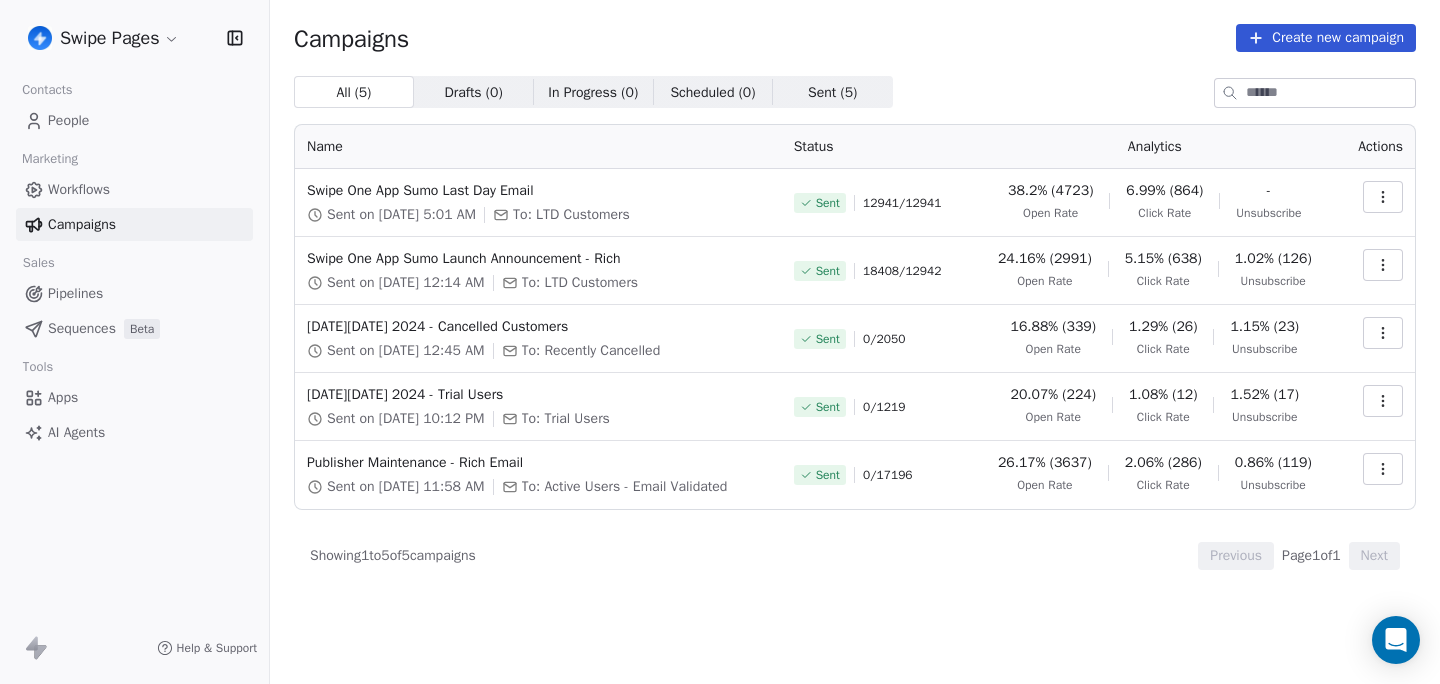 click on "Swipe Pages Contacts People Marketing Workflows Campaigns Sales Pipelines Sequences Beta Tools Apps AI Agents Help & Support Campaigns  Create new campaign All ( 5 ) All ( 5 ) Drafts ( 0 ) Drafts ( 0 ) In Progress ( 0 ) In Progress ( 0 ) Scheduled ( 0 ) Scheduled ( 0 ) Sent ( 5 ) Sent ( 5 ) Name Status Analytics Actions Swipe One App Sumo Last Day Email Sent on [DATE] 5:01 AM To: LTD Customers  Sent 12941 / 12941 38.2% (4723) Open Rate 6.99% (864) Click Rate - Unsubscribe Swipe One App Sumo Launch Announcement - Rich Sent on [DATE] 12:14 AM To: LTD Customers  Sent 18408 / 12942 24.16% (2991) Open Rate 5.15% (638) Click Rate 1.02% (126) Unsubscribe [DATE][DATE] 2024 - Cancelled Customers Sent on [DATE] 12:45 AM To: Recently Cancelled  Sent 0 / 2050 16.88% (339) Open Rate 1.29% (26) Click Rate 1.15% (23) Unsubscribe [DATE][DATE] 2024 - Trial Users Sent on [DATE] 10:12 PM To: Trial Users  Sent 0 / 1219 20.07% (224) Open Rate 1.08% (12) Click Rate 1.52% (17) Unsubscribe Sent 0 / 17196" at bounding box center [720, 342] 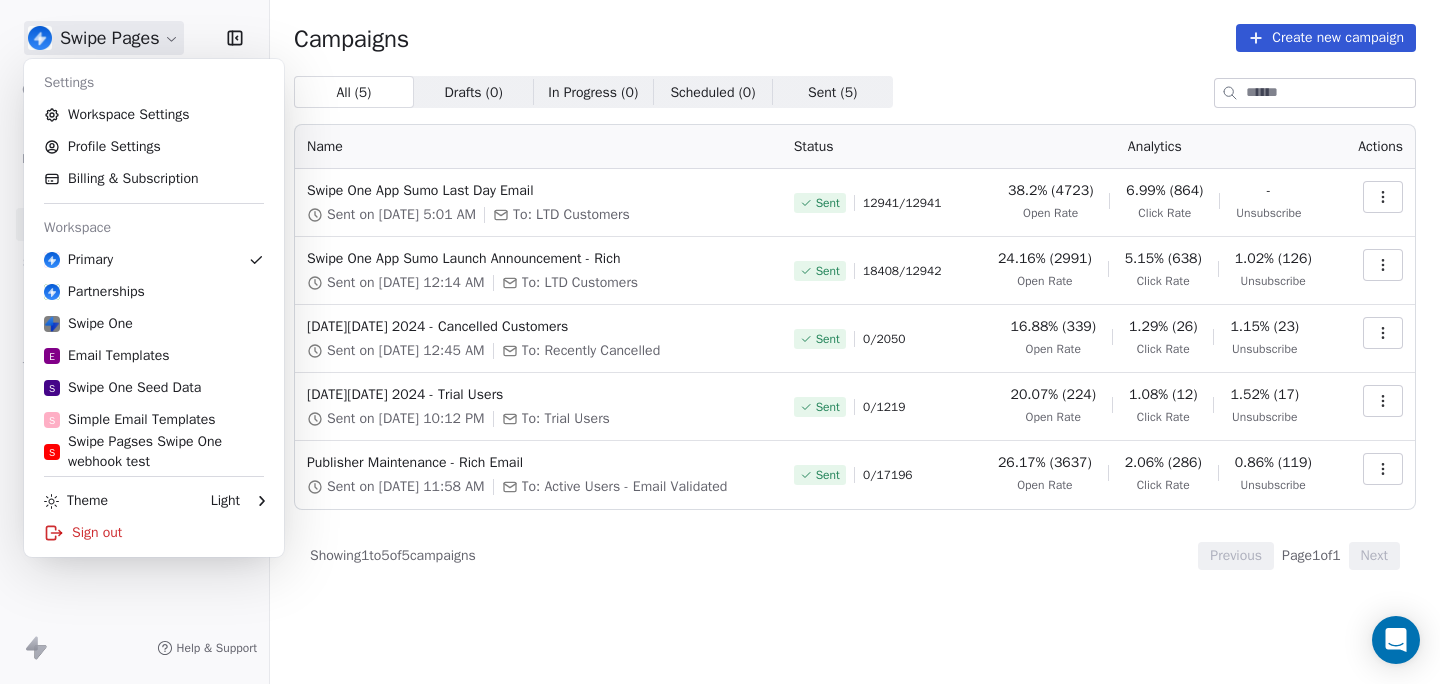click on "Swipe Pages Contacts People Marketing Workflows Campaigns Sales Pipelines Sequences Beta Tools Apps AI Agents Help & Support Campaigns  Create new campaign All ( 5 ) All ( 5 ) Drafts ( 0 ) Drafts ( 0 ) In Progress ( 0 ) In Progress ( 0 ) Scheduled ( 0 ) Scheduled ( 0 ) Sent ( 5 ) Sent ( 5 ) Name Status Analytics Actions Swipe One App Sumo Last Day Email Sent on [DATE] 5:01 AM To: LTD Customers  Sent 12941 / 12941 38.2% (4723) Open Rate 6.99% (864) Click Rate - Unsubscribe Swipe One App Sumo Launch Announcement - Rich Sent on [DATE] 12:14 AM To: LTD Customers  Sent 18408 / 12942 24.16% (2991) Open Rate 5.15% (638) Click Rate 1.02% (126) Unsubscribe [DATE][DATE] 2024 - Cancelled Customers Sent on [DATE] 12:45 AM To: Recently Cancelled  Sent 0 / 2050 16.88% (339) Open Rate 1.29% (26) Click Rate 1.15% (23) Unsubscribe [DATE][DATE] 2024 - Trial Users Sent on [DATE] 10:12 PM To: Trial Users  Sent 0 / 1219 20.07% (224) Open Rate 1.08% (12) Click Rate 1.52% (17) Unsubscribe Sent 0 / 17196" at bounding box center (720, 342) 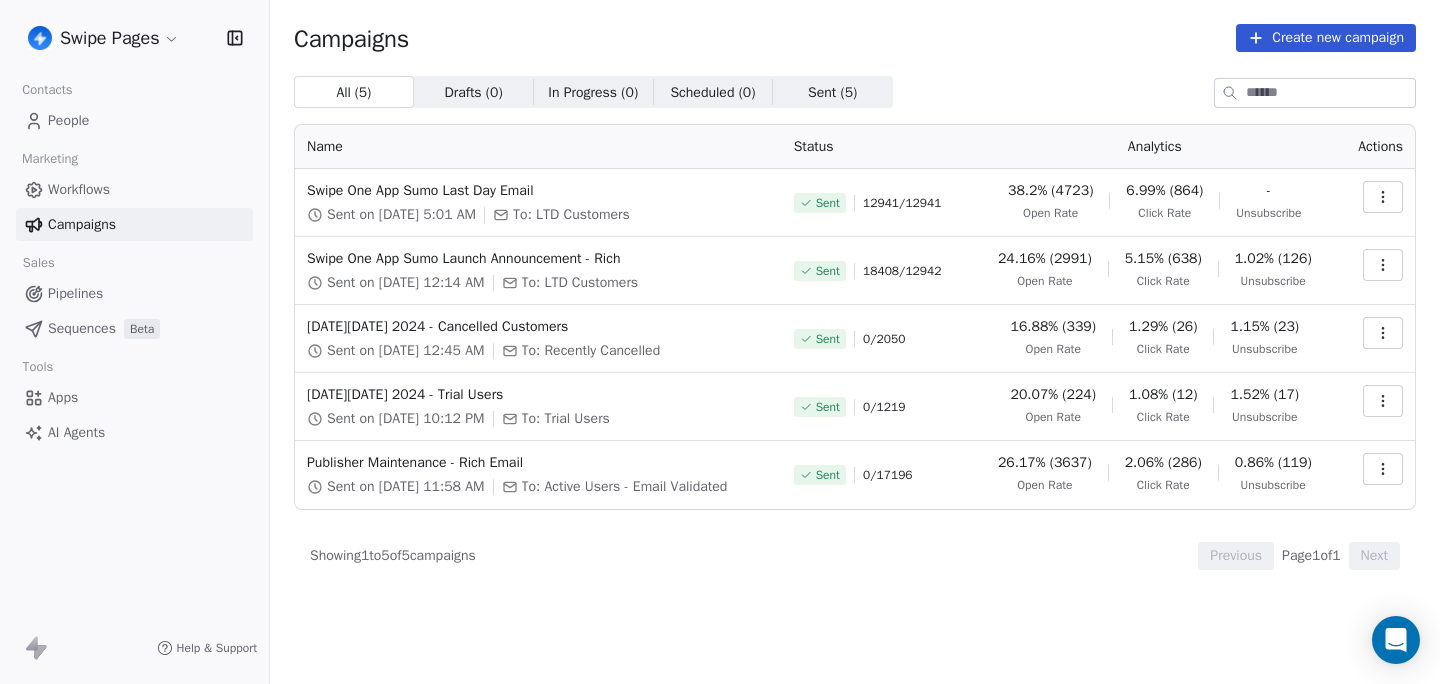type 